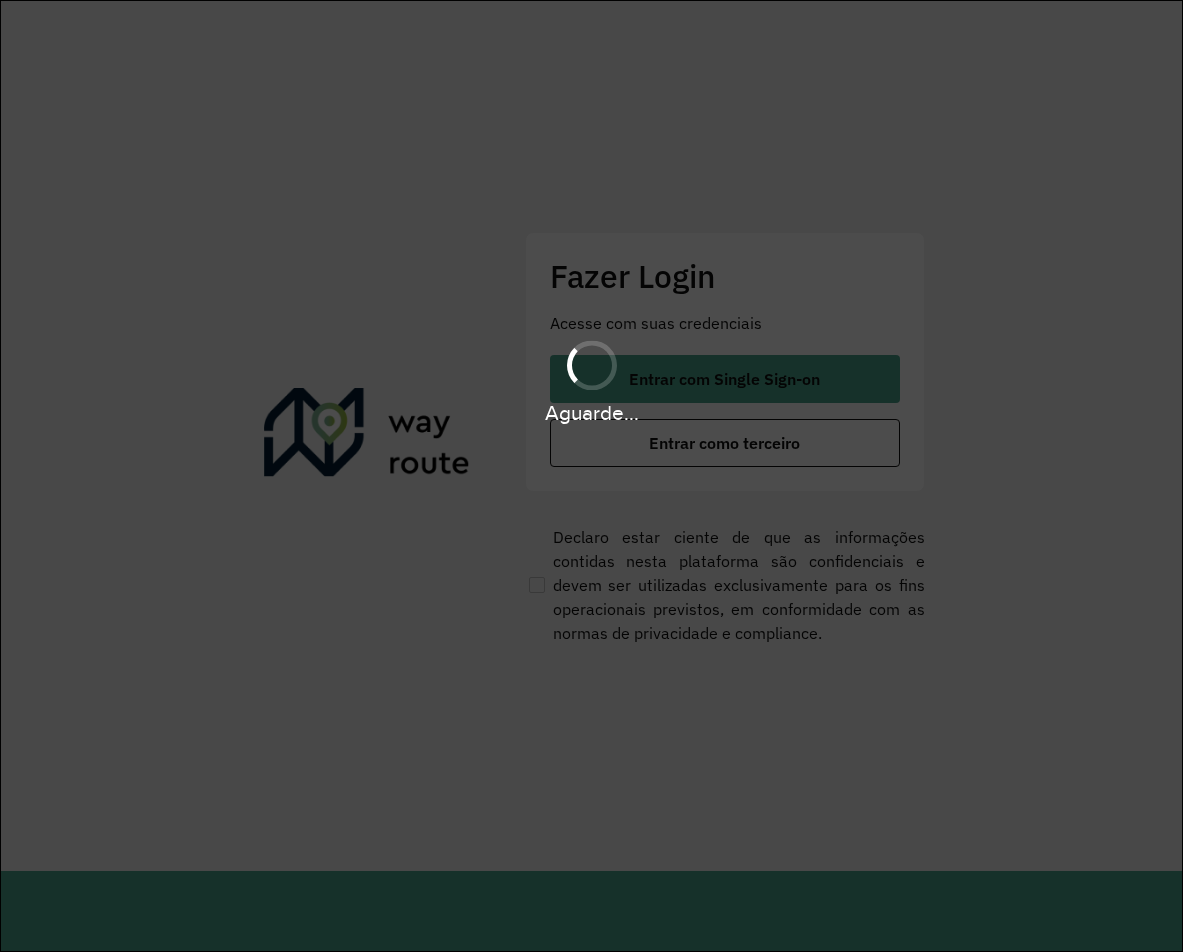 scroll, scrollTop: 0, scrollLeft: 0, axis: both 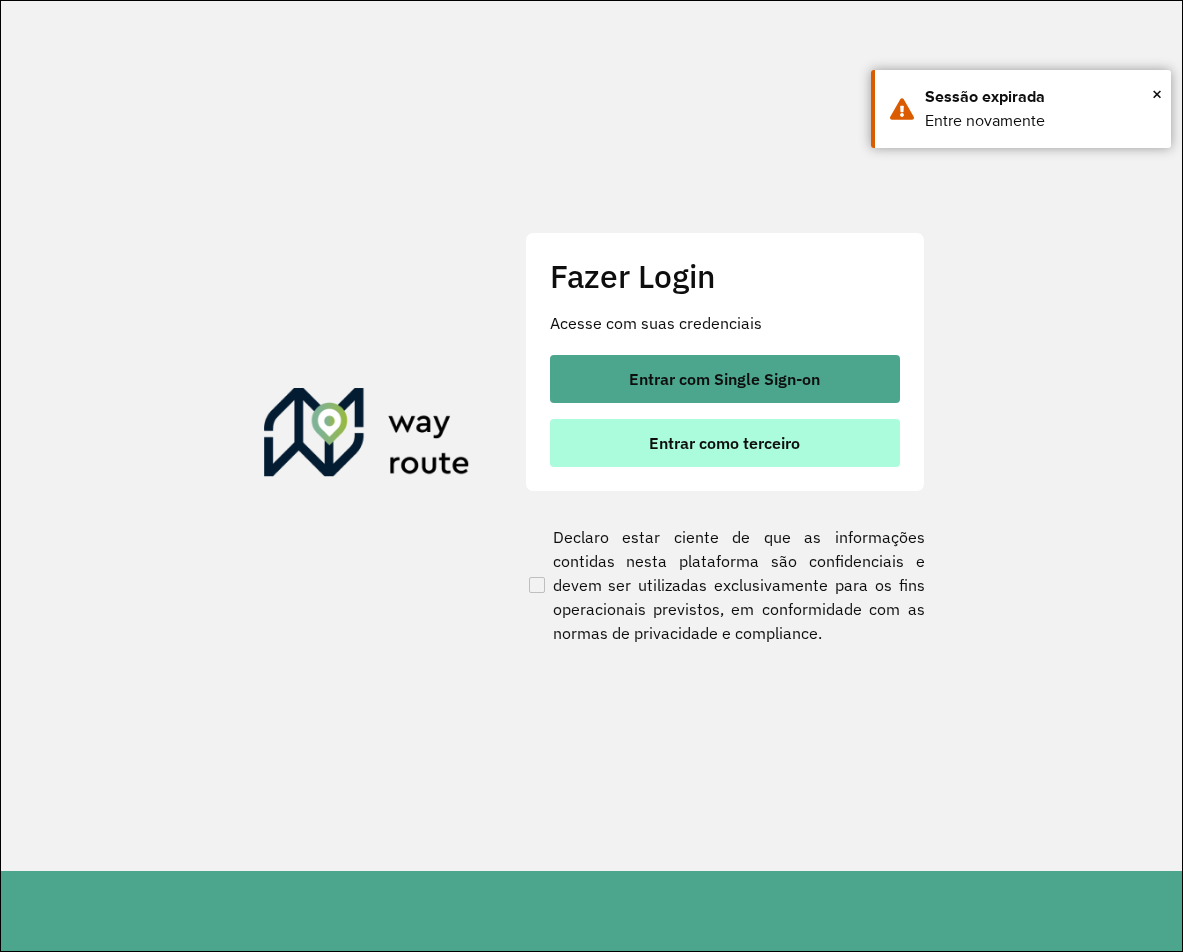 click on "Entrar como terceiro" at bounding box center (724, 443) 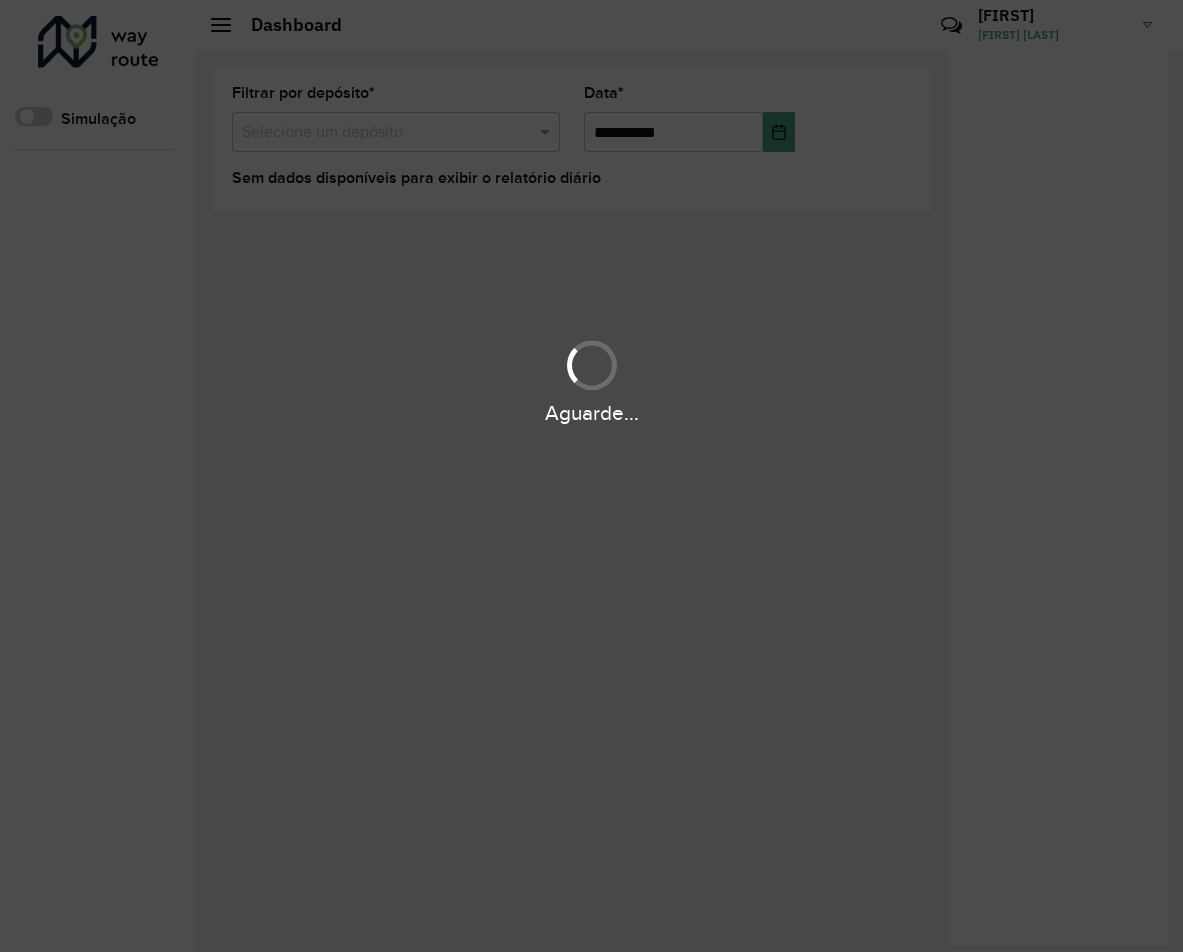 scroll, scrollTop: 0, scrollLeft: 0, axis: both 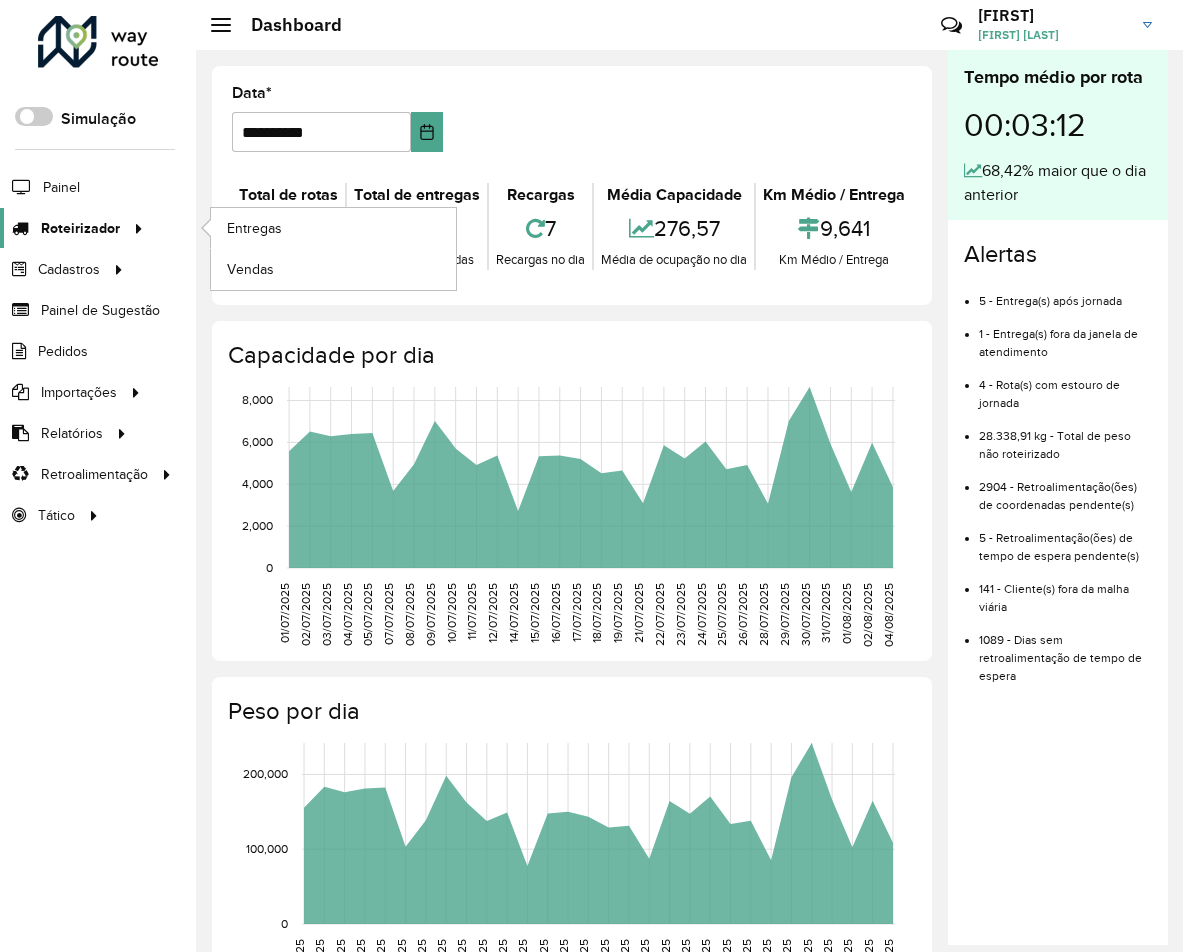 click on "Roteirizador" 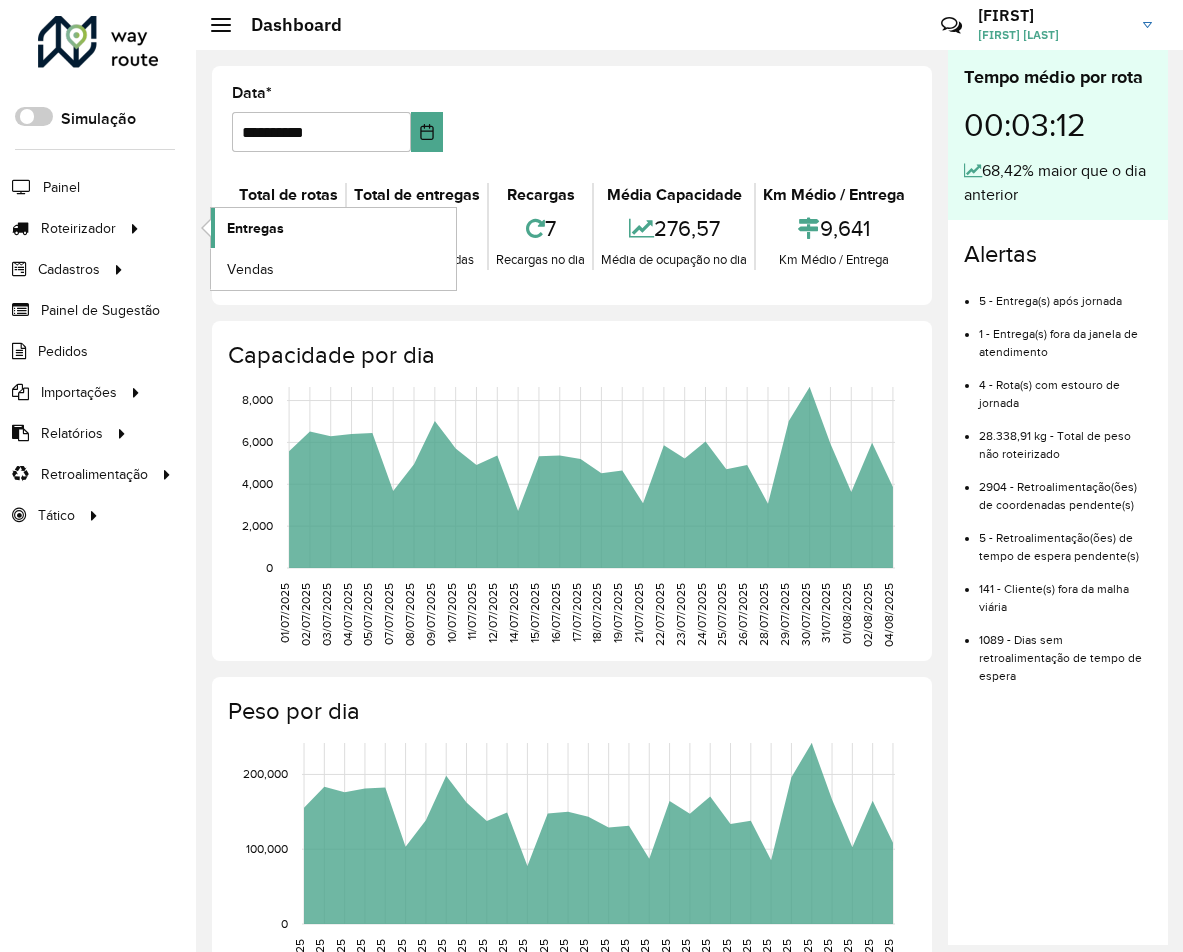 click on "Entregas" 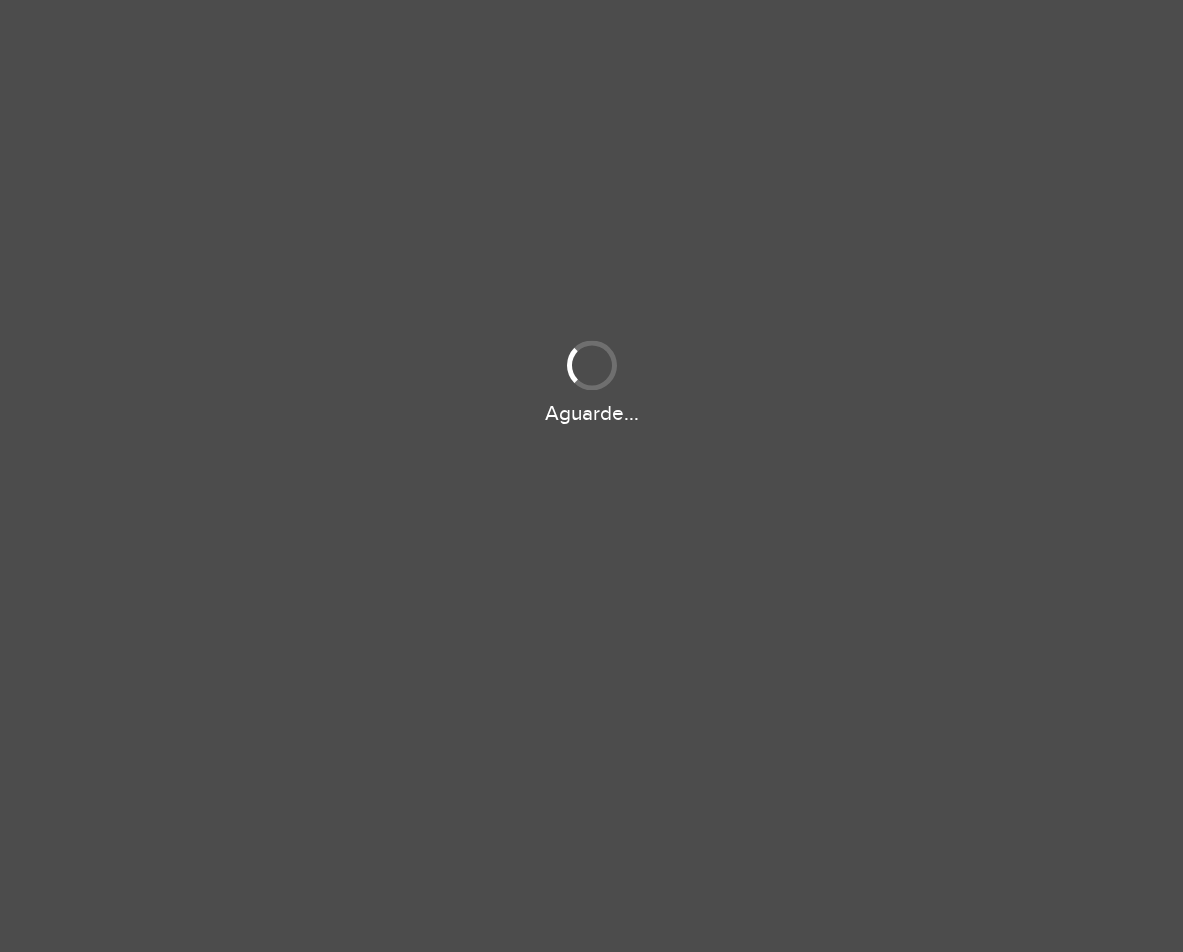 scroll, scrollTop: 0, scrollLeft: 0, axis: both 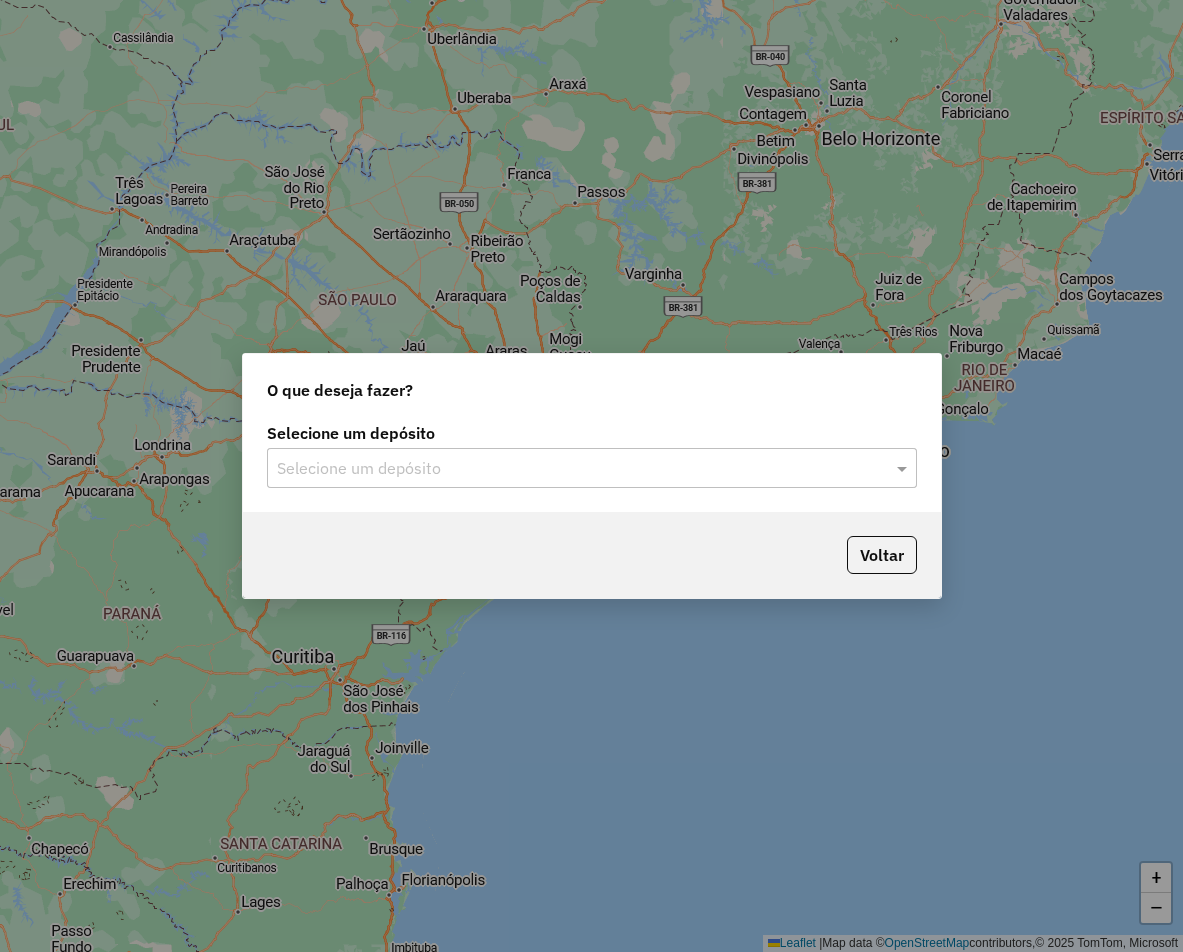 click on "Selecione um depósito" 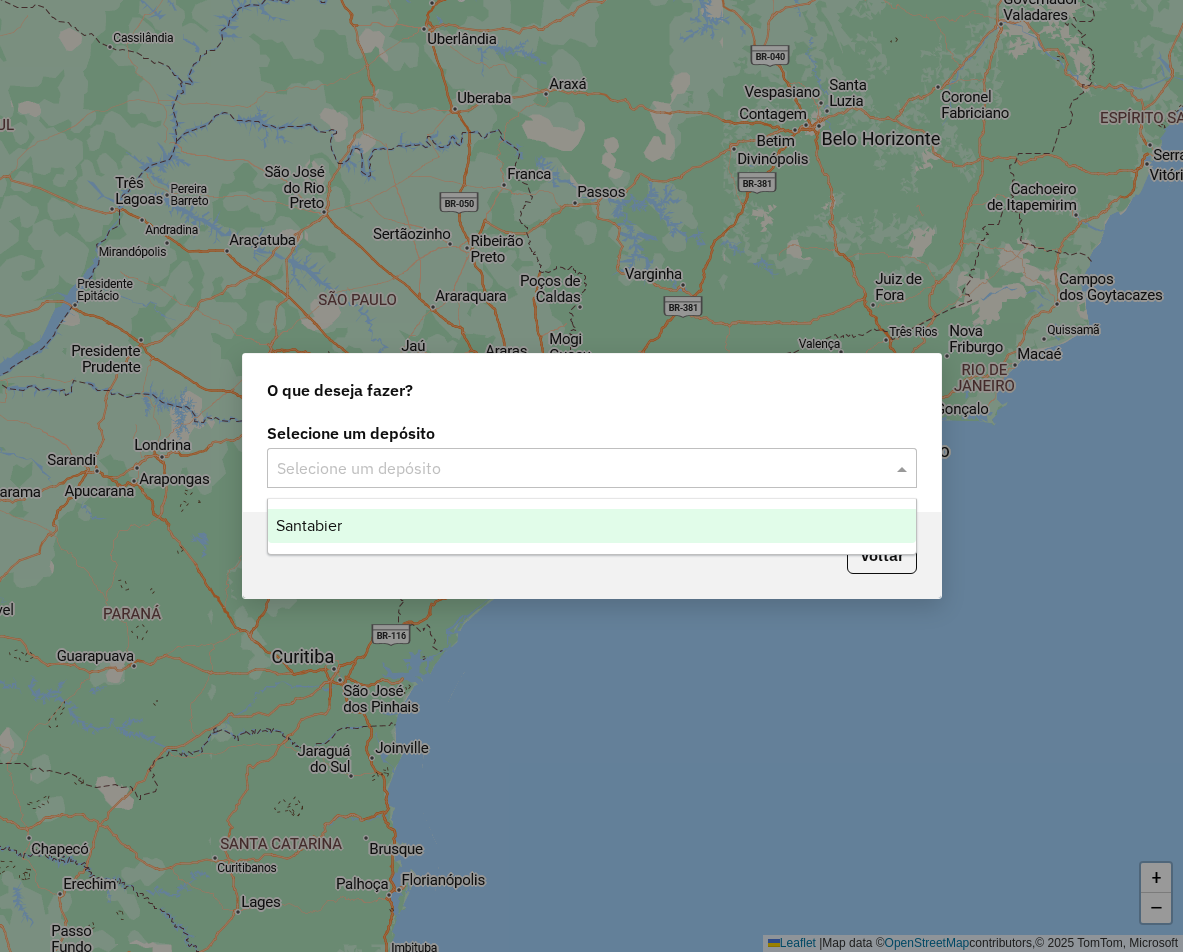 click on "Santabier" at bounding box center (592, 526) 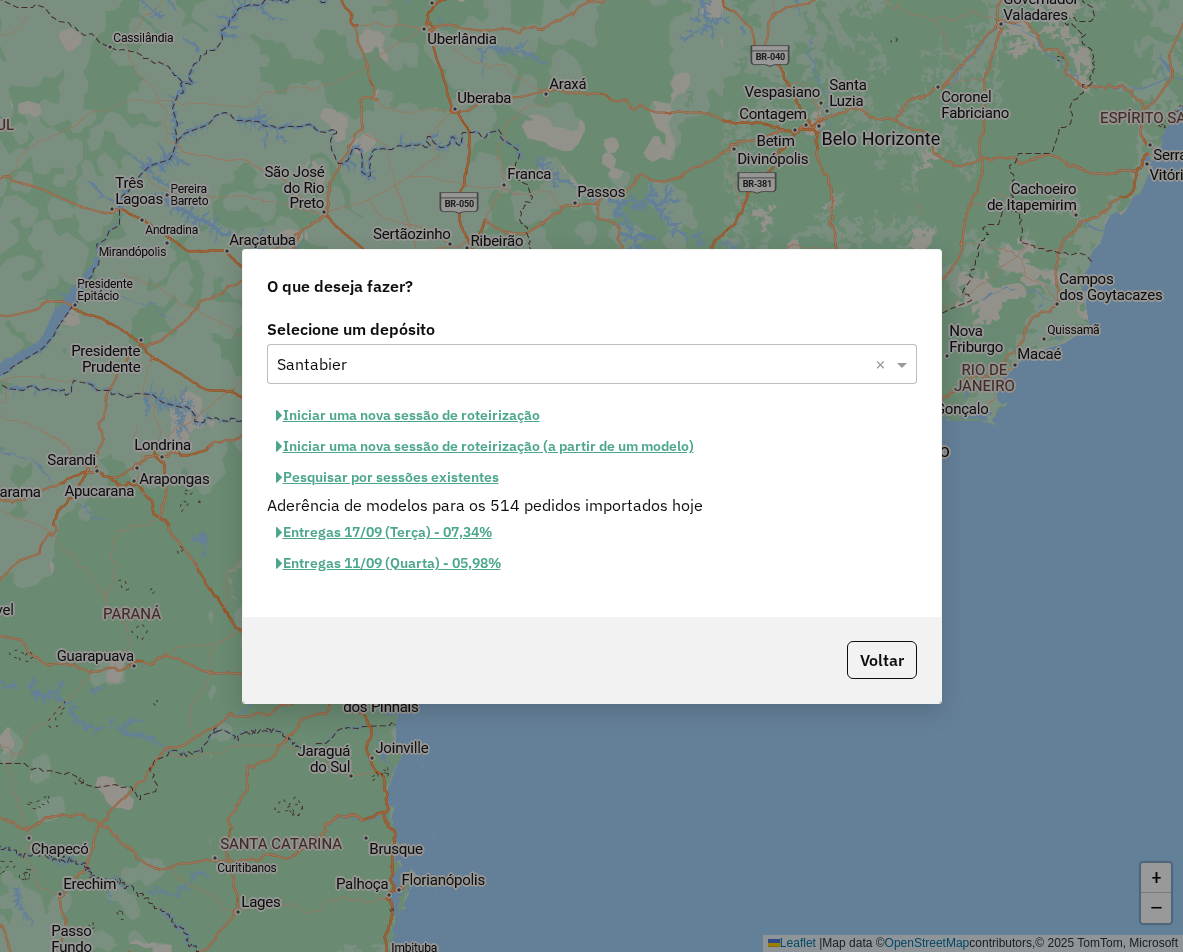 click on "Pesquisar por sessões existentes" 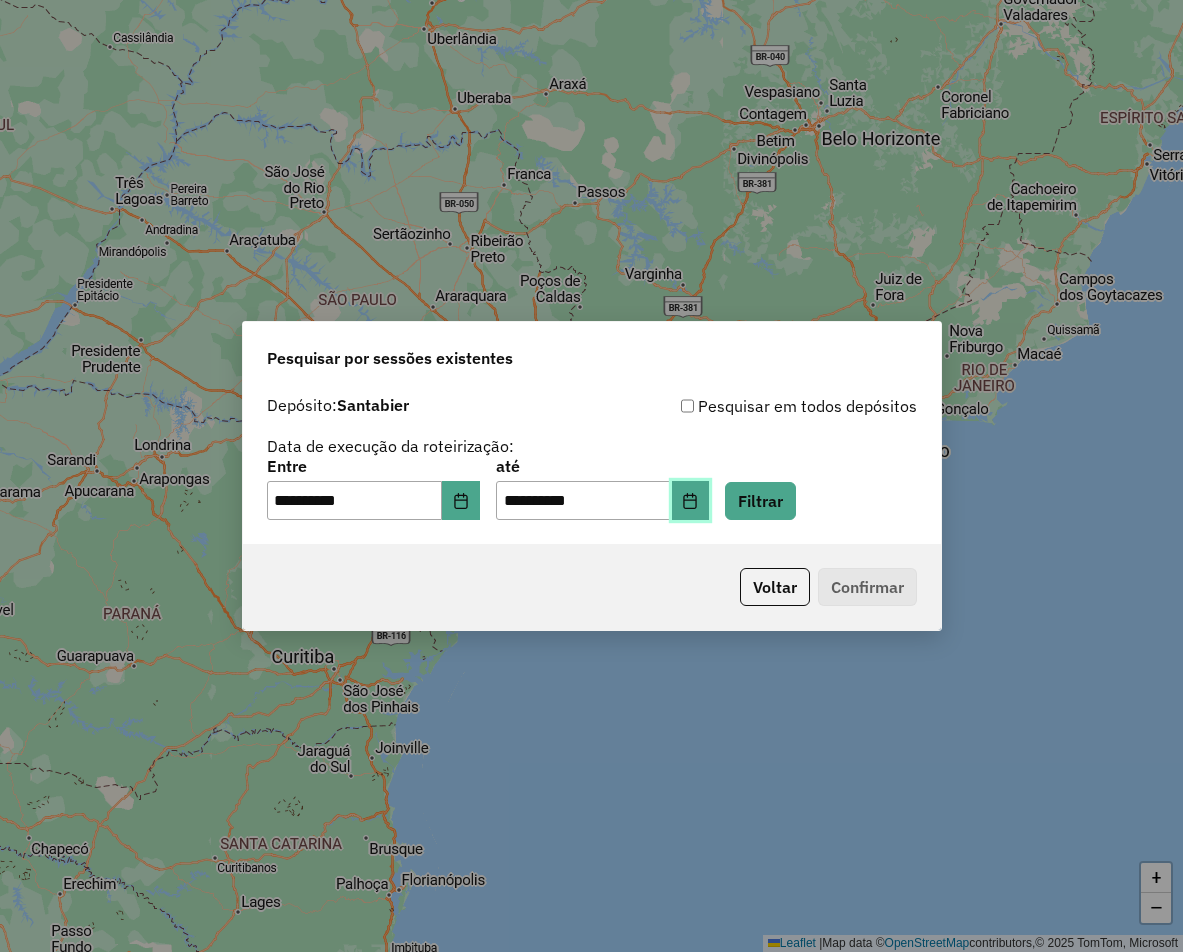 click 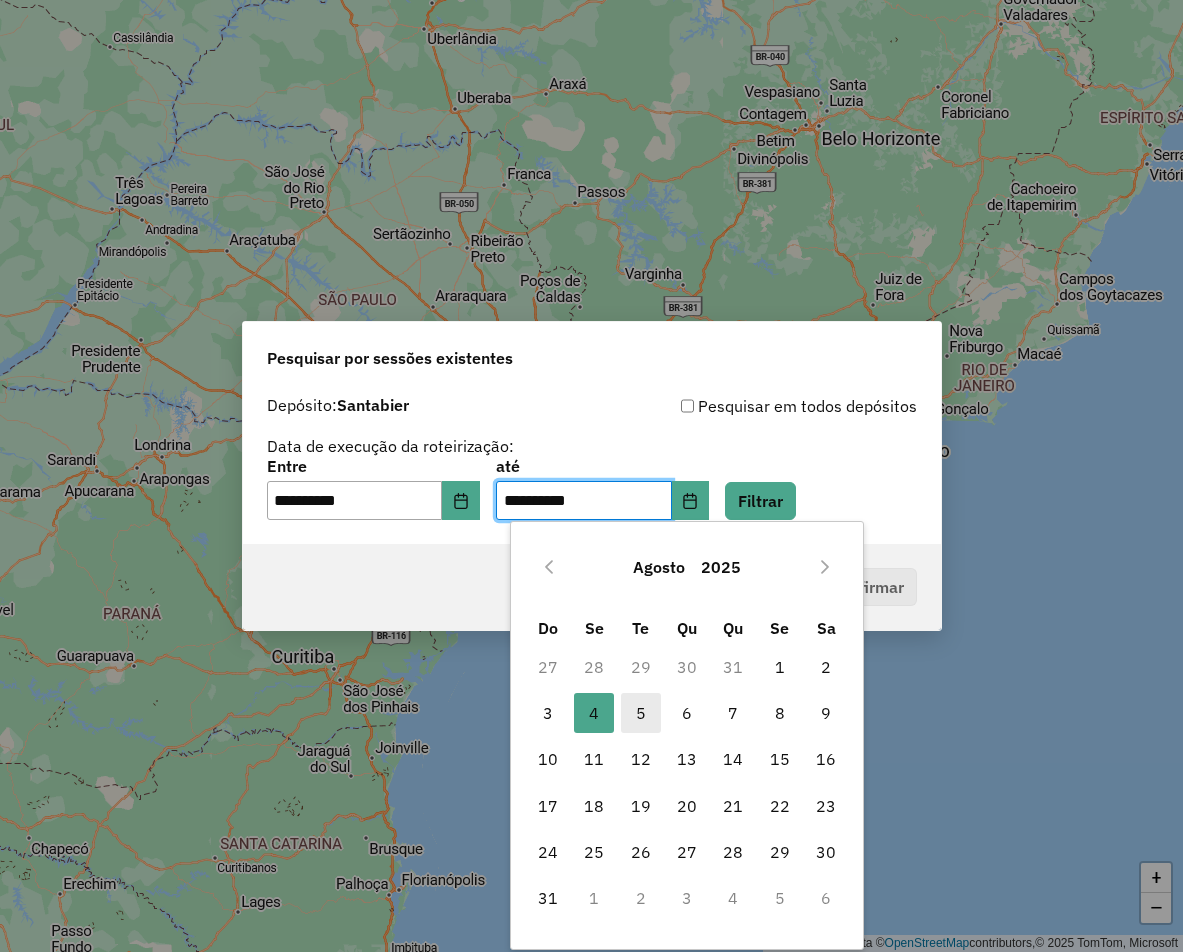 click on "5" at bounding box center (641, 713) 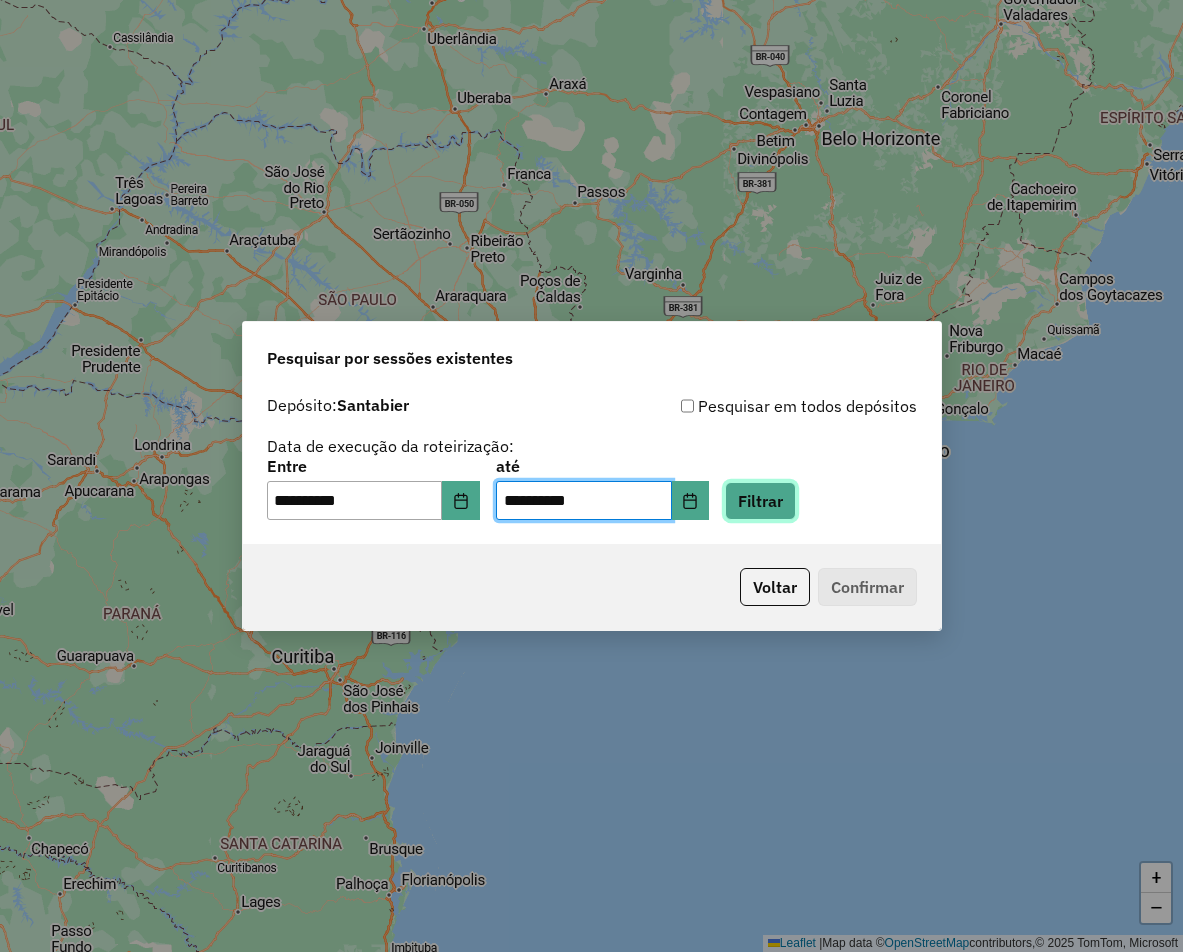 click on "Filtrar" 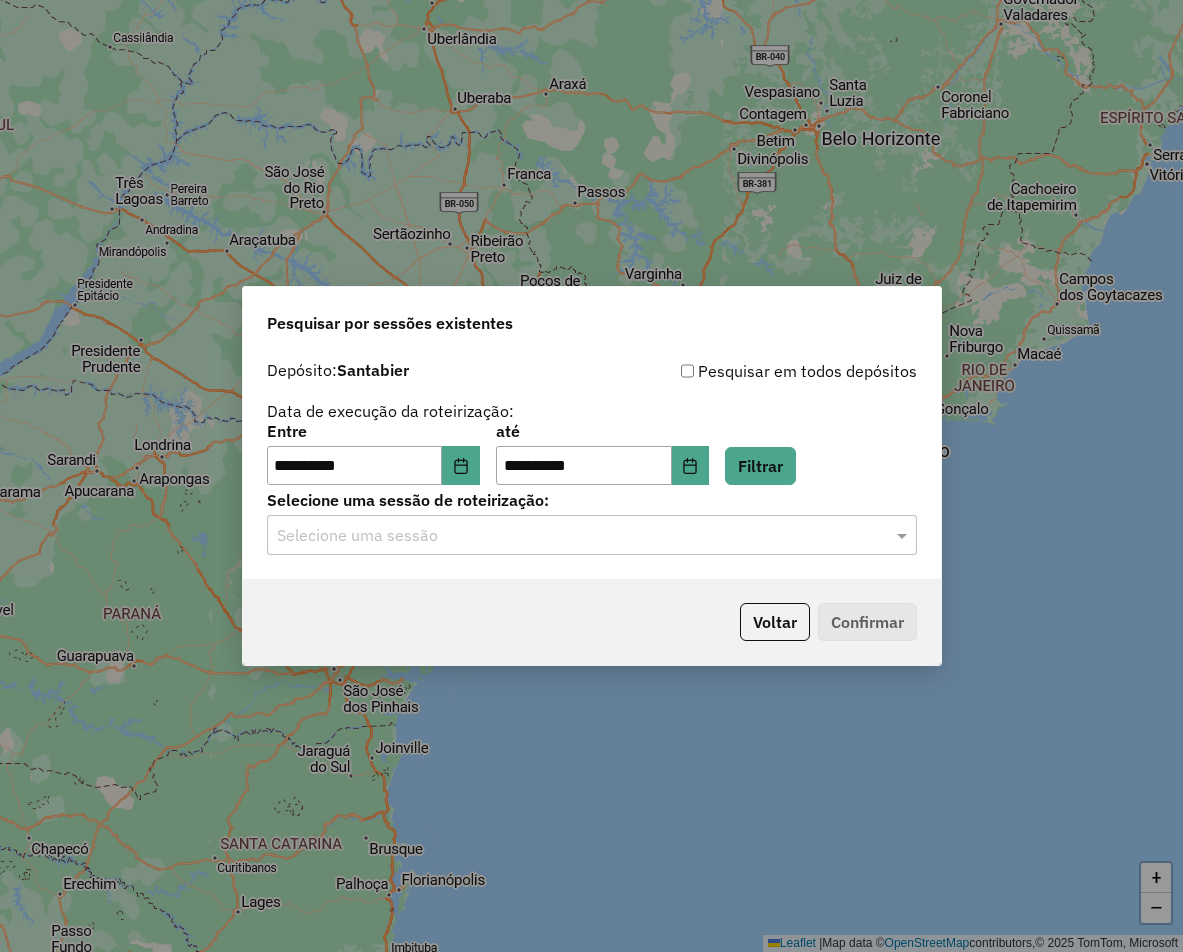 click 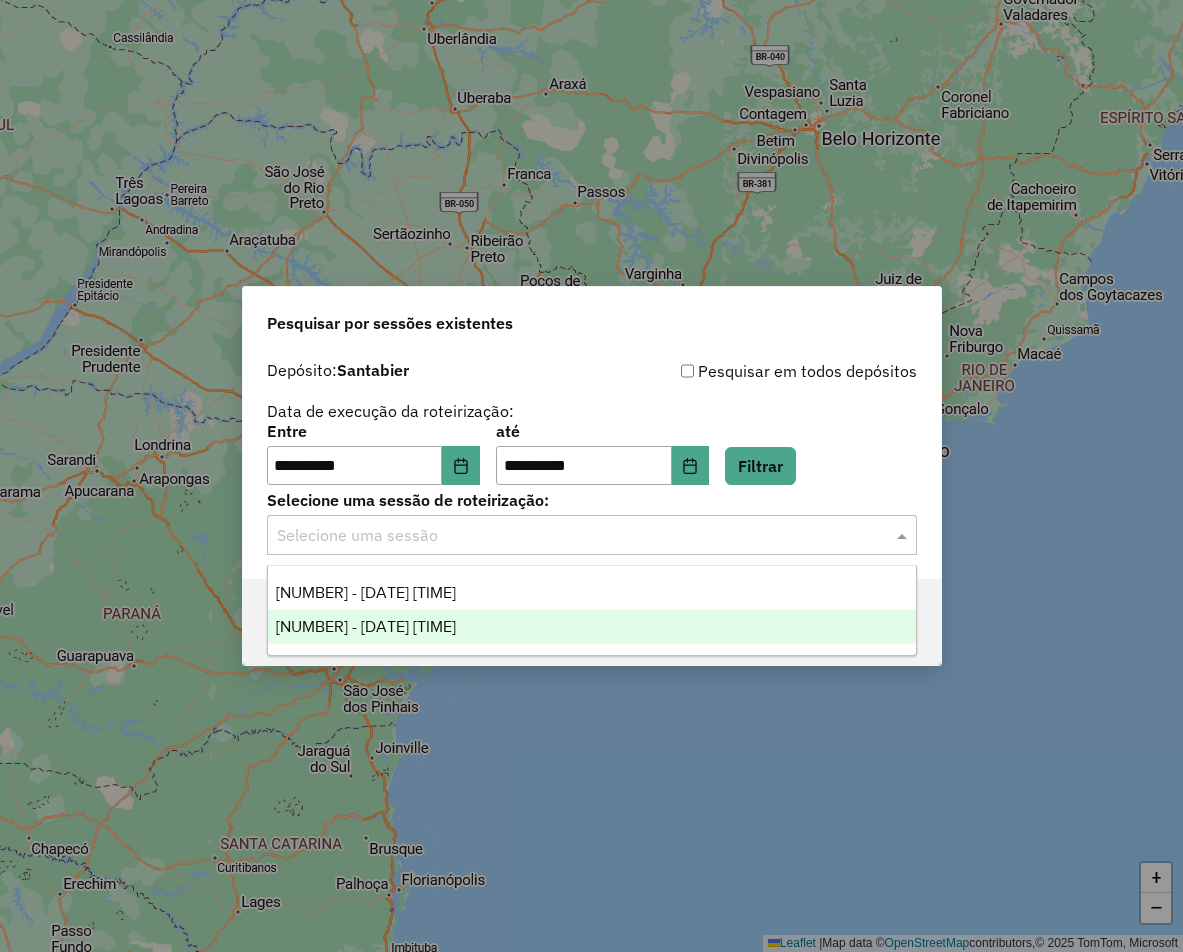 click on "974945 - 05/08/2025 18:33" at bounding box center [366, 626] 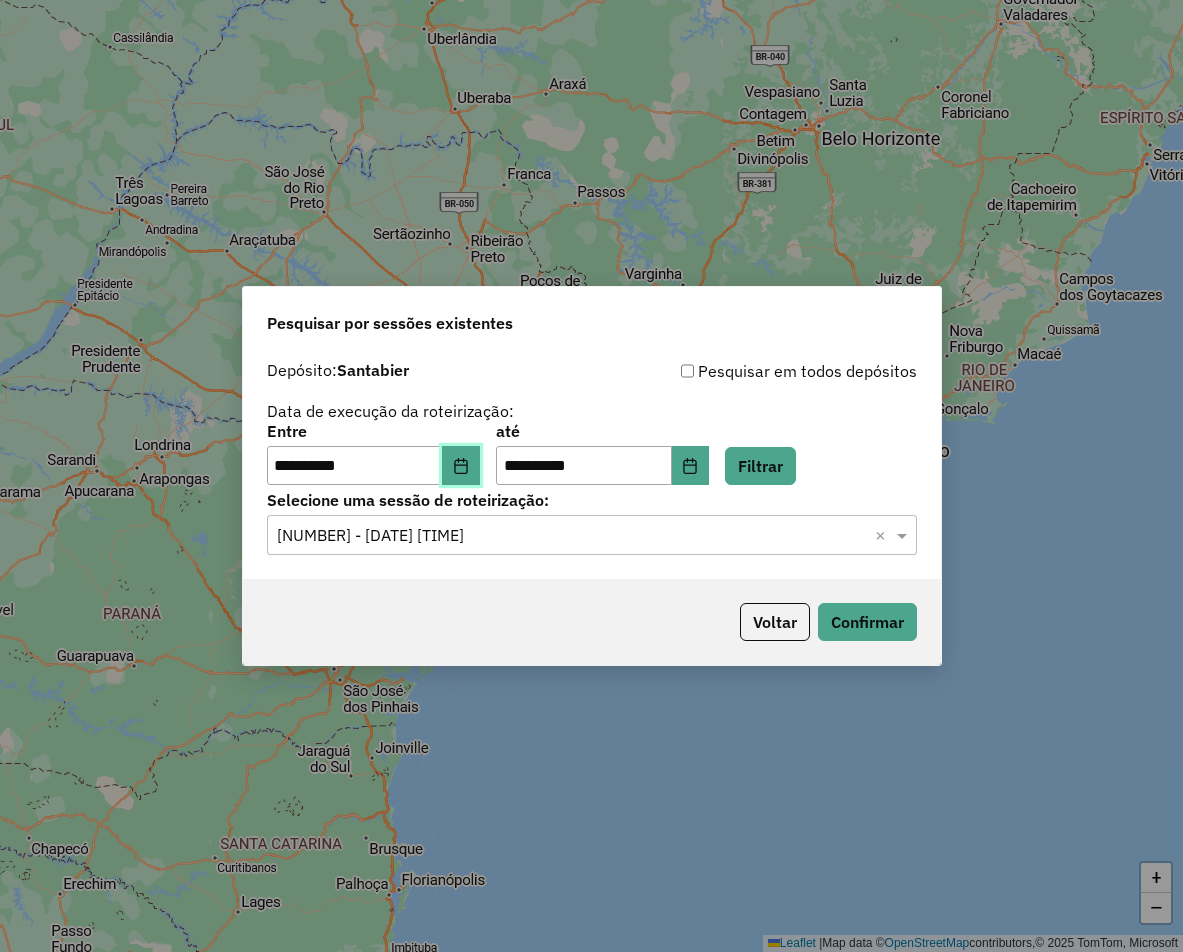 click at bounding box center [461, 466] 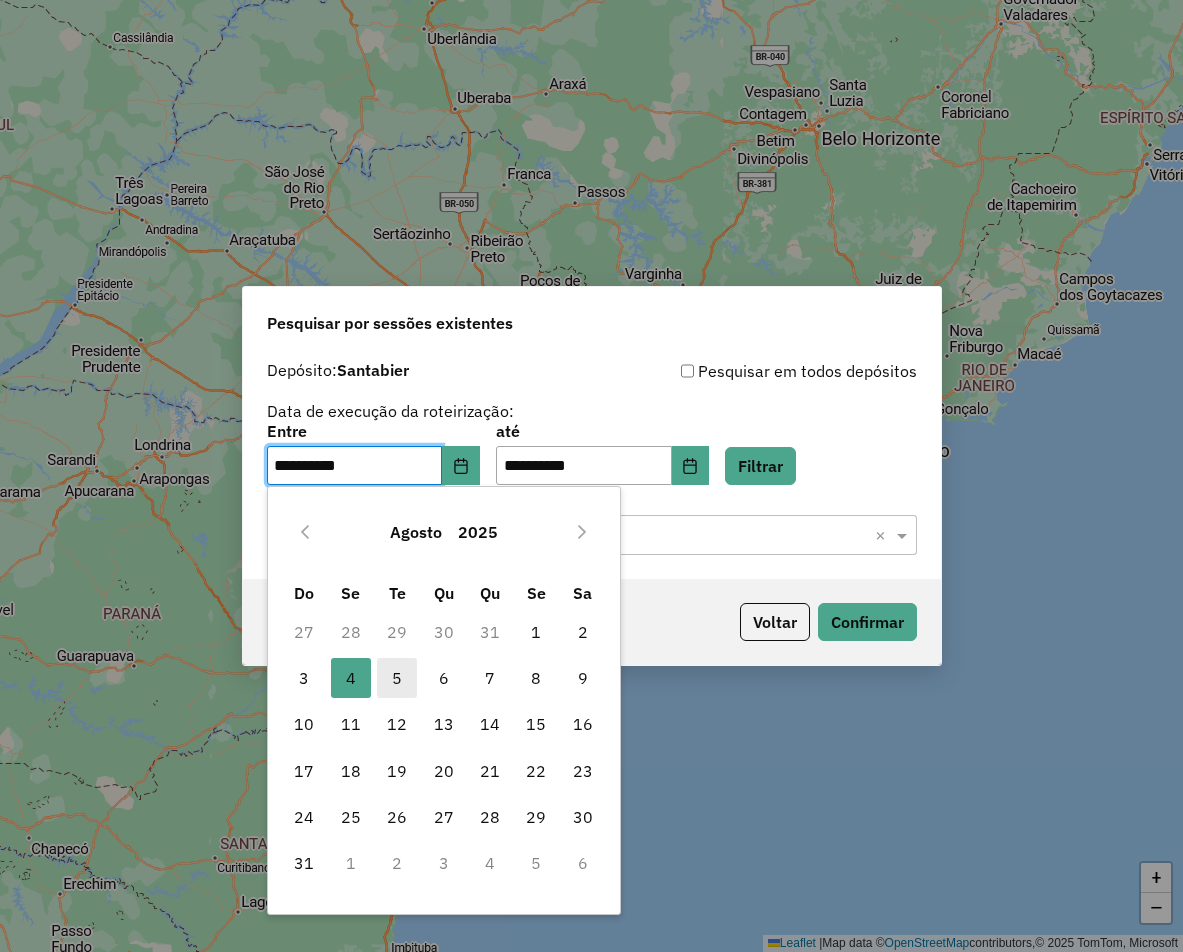 click on "5" at bounding box center [397, 678] 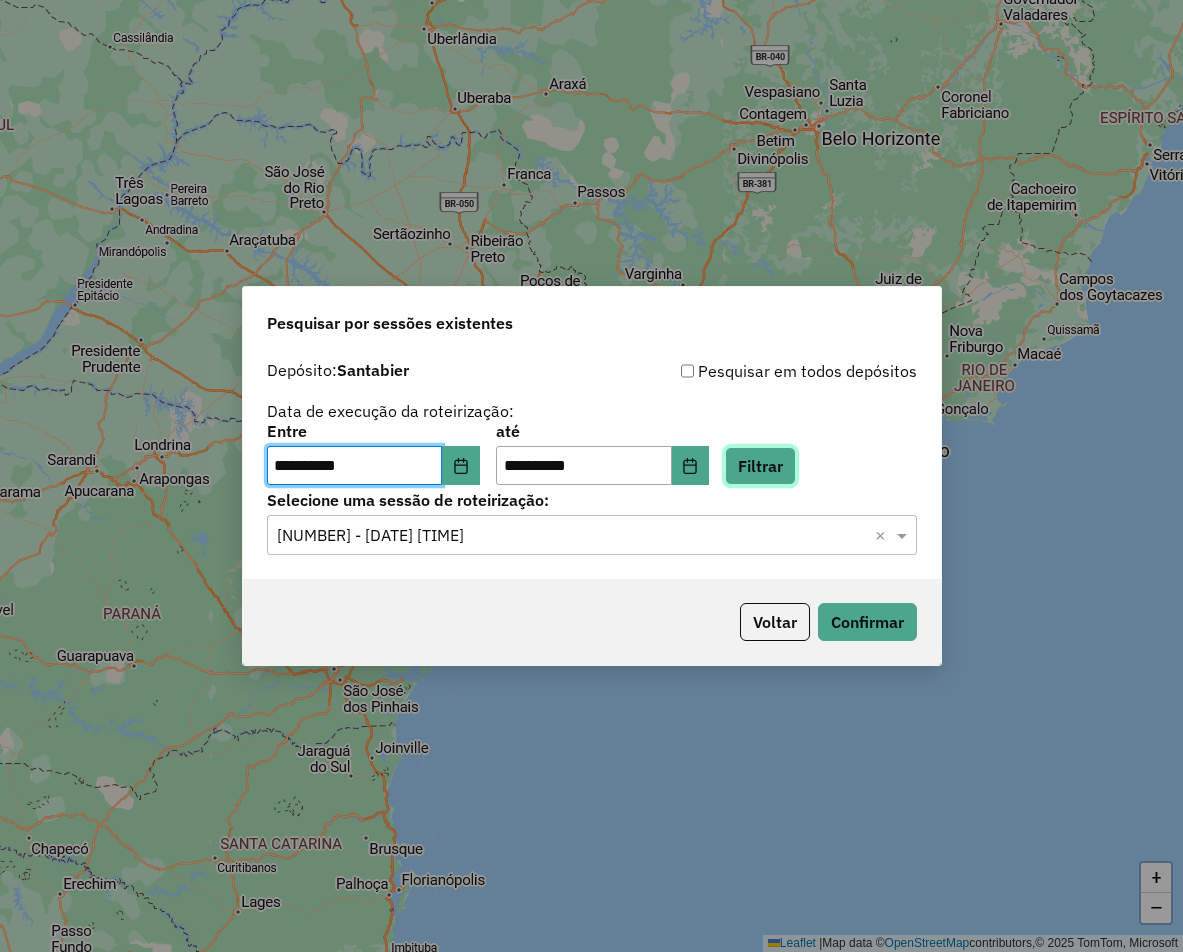 click on "Filtrar" 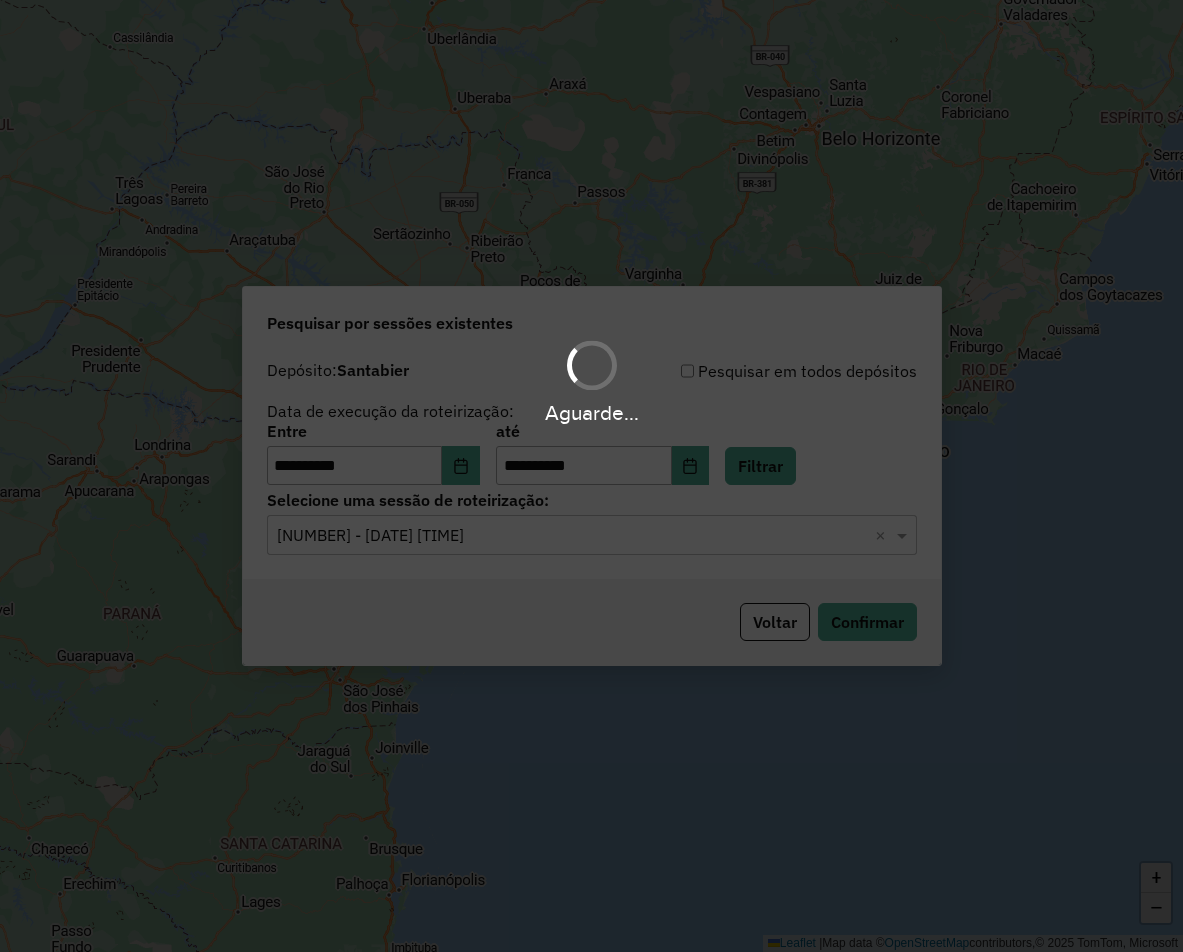 click on "Aguarde..." at bounding box center (591, 476) 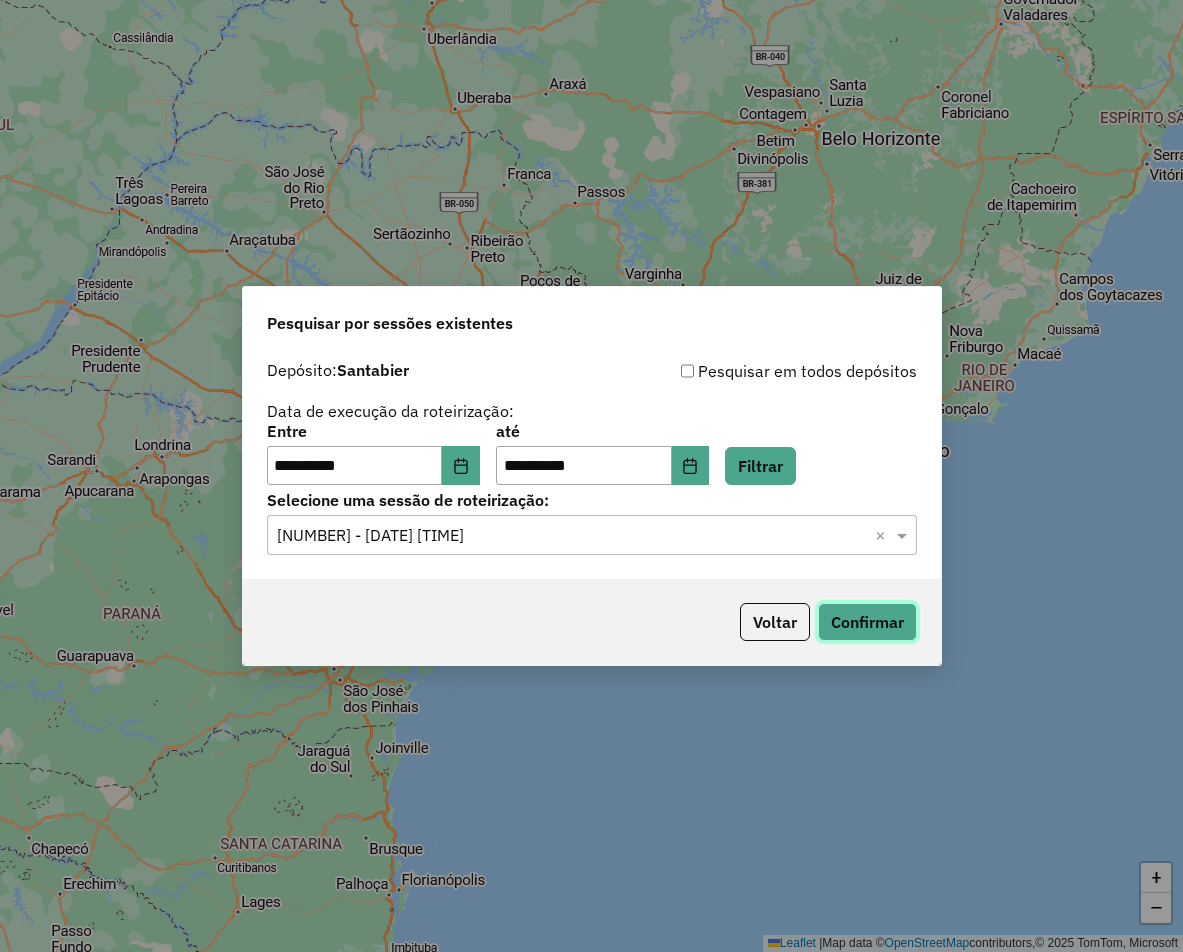 click on "Confirmar" 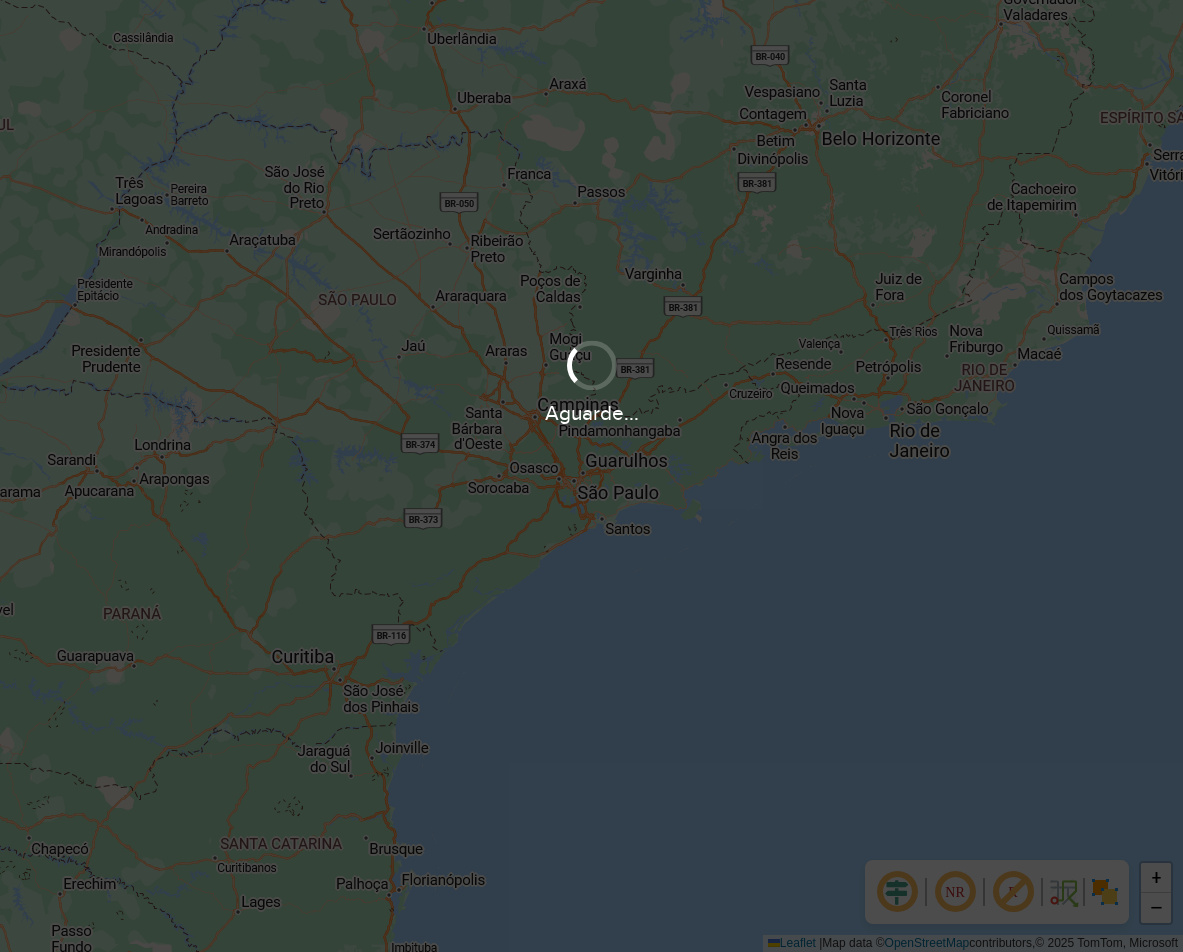 scroll, scrollTop: 0, scrollLeft: 0, axis: both 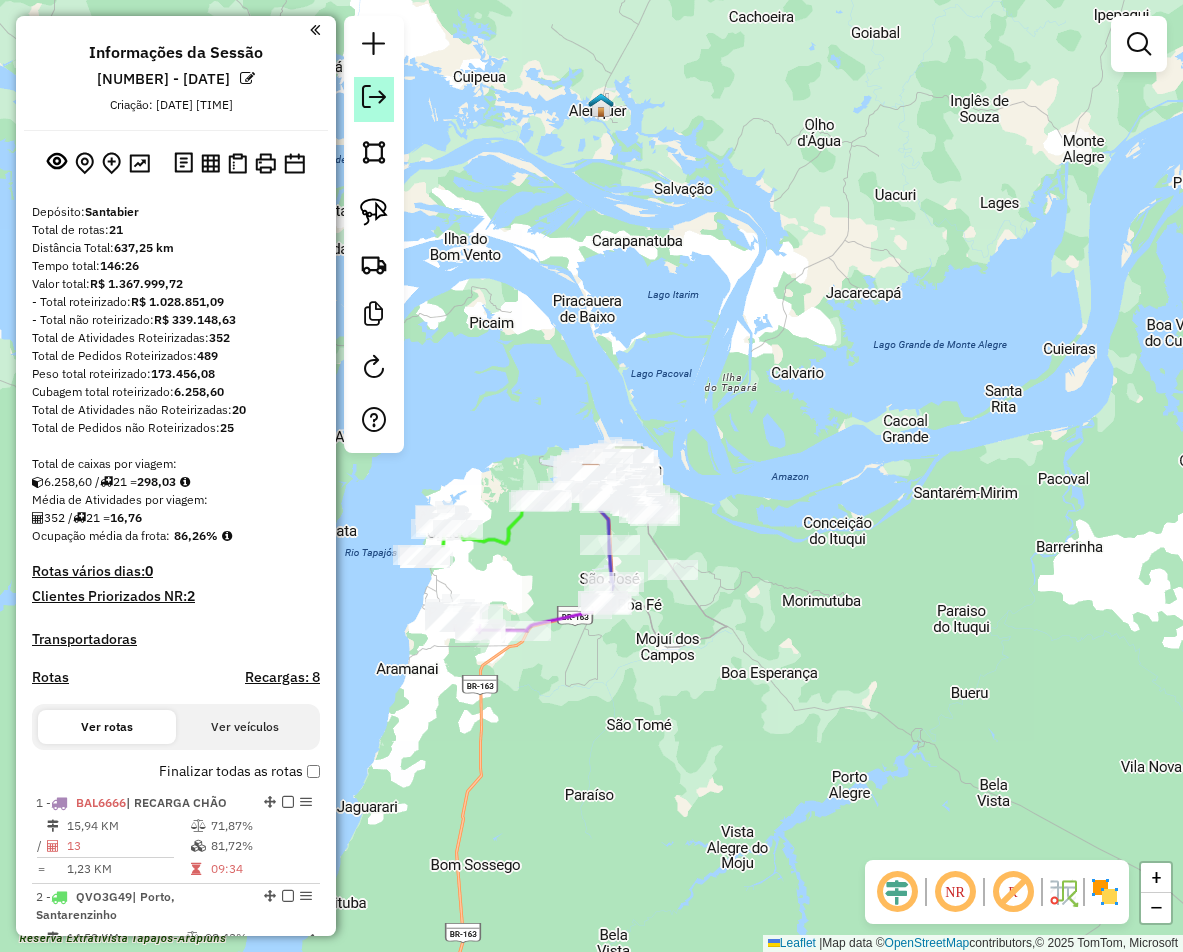 click 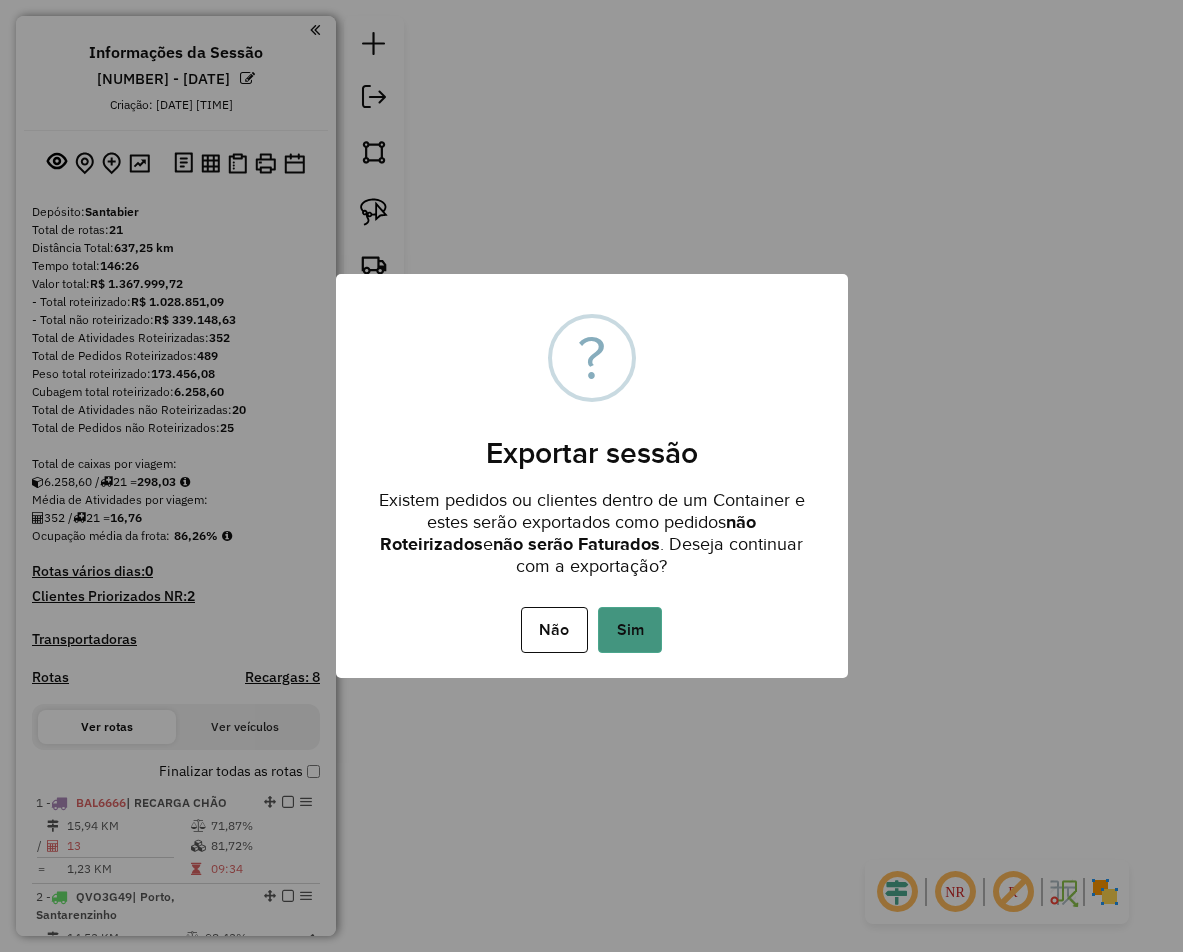 click on "Sim" at bounding box center (630, 630) 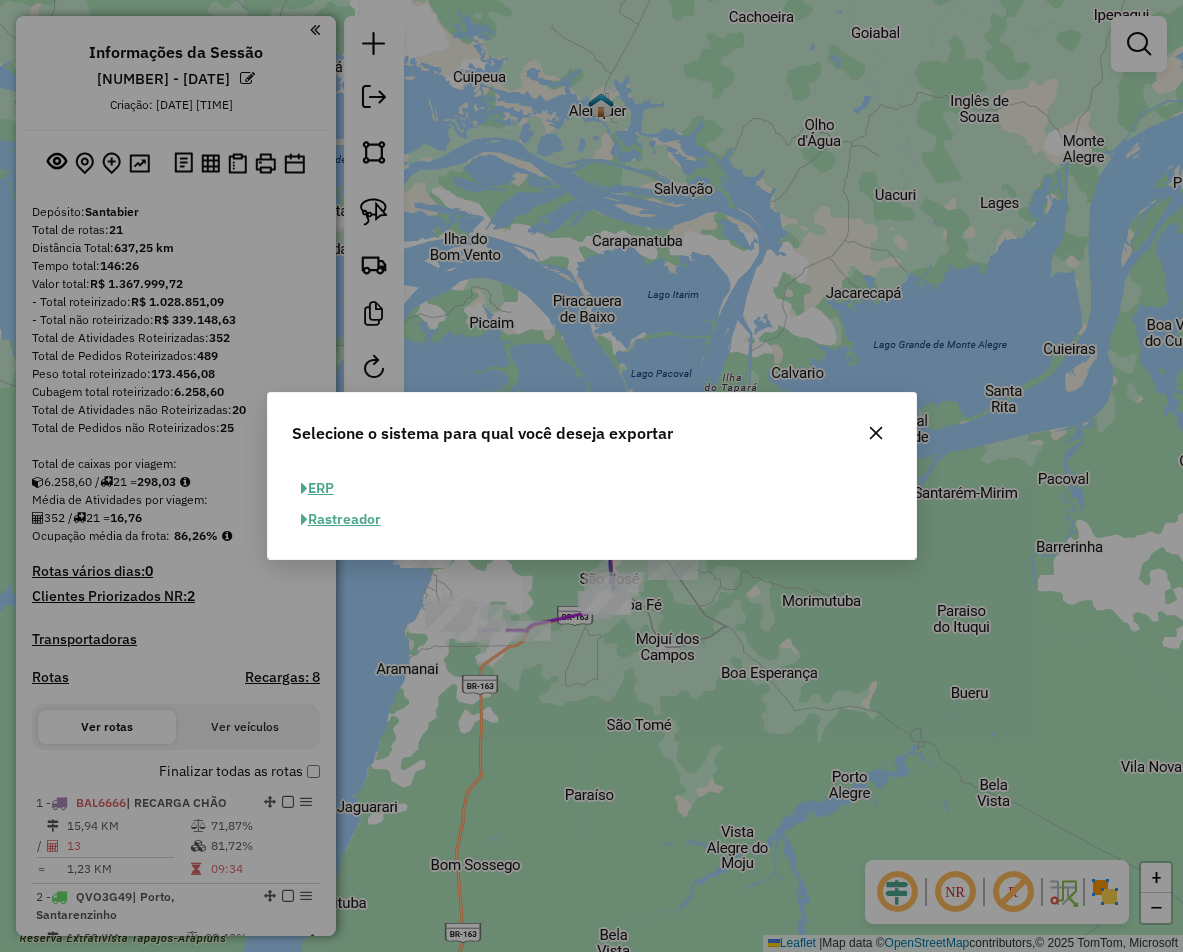click on "ERP" 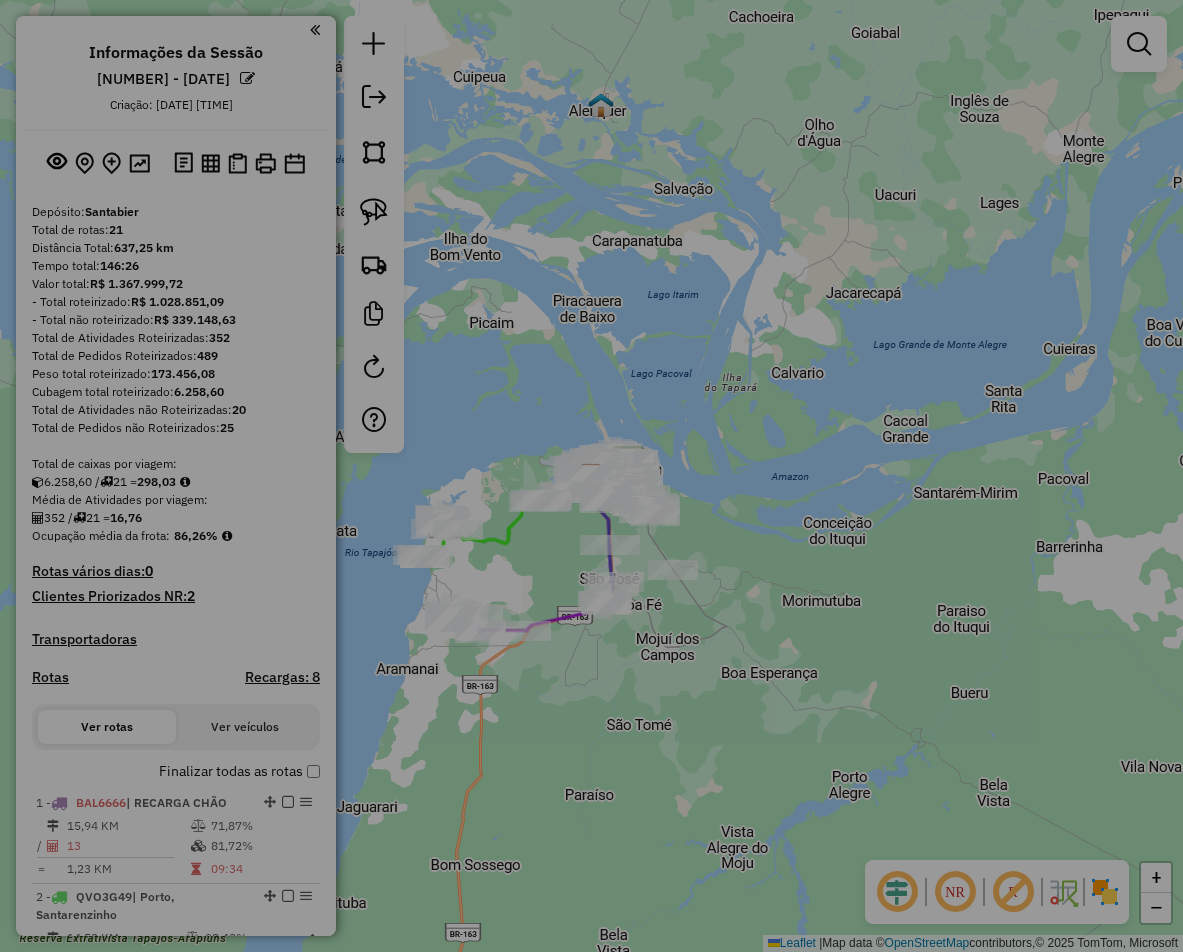 select on "**" 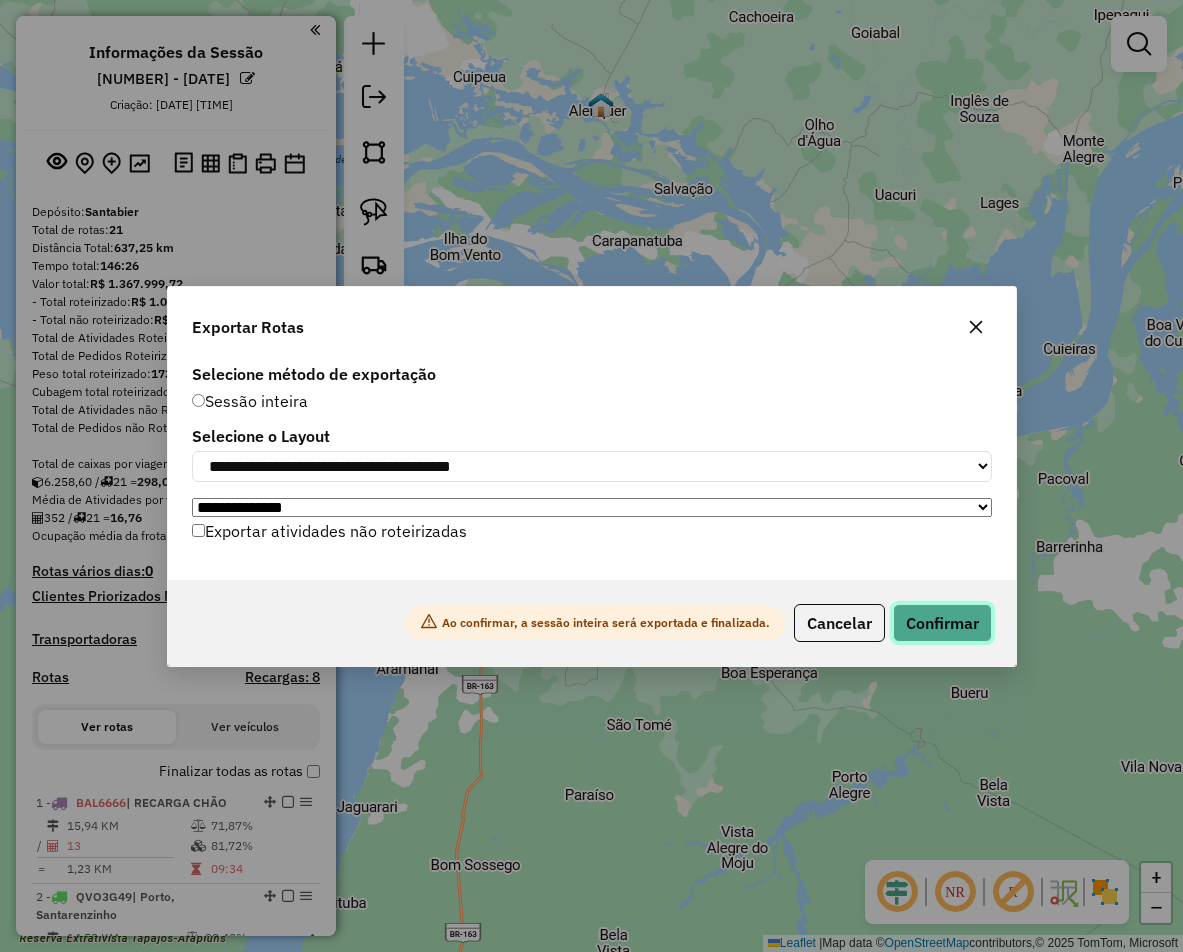 click on "Confirmar" 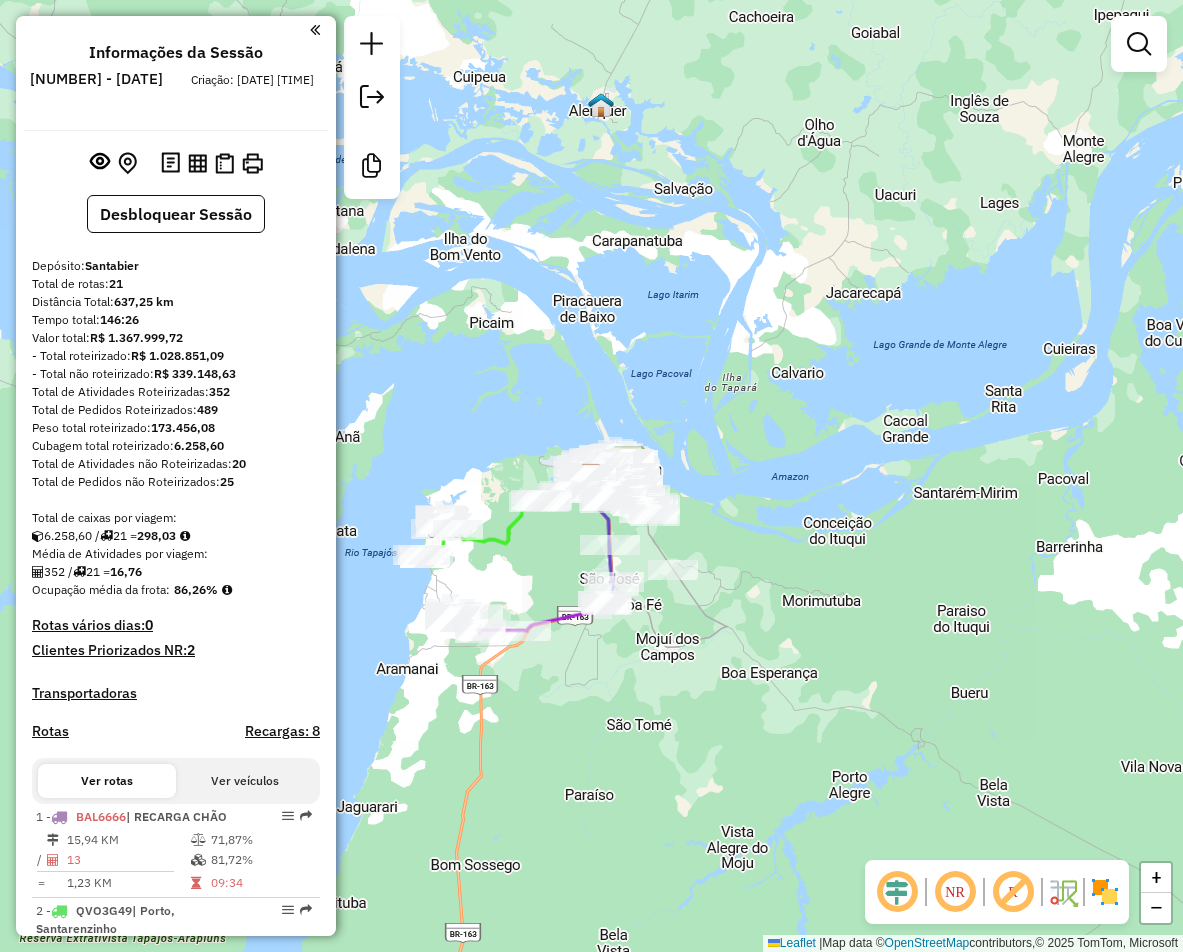 click on "Janela de atendimento Grade de atendimento Capacidade Transportadoras Veículos Cliente Pedidos  Rotas Selecione os dias de semana para filtrar as janelas de atendimento  Seg   Ter   Qua   Qui   Sex   Sáb   Dom  Informe o período da janela de atendimento: De: Até:  Filtrar exatamente a janela do cliente  Considerar janela de atendimento padrão  Selecione os dias de semana para filtrar as grades de atendimento  Seg   Ter   Qua   Qui   Sex   Sáb   Dom   Considerar clientes sem dia de atendimento cadastrado  Clientes fora do dia de atendimento selecionado Filtrar as atividades entre os valores definidos abaixo:  Peso mínimo:   Peso máximo:   Cubagem mínima:   Cubagem máxima:   De:   Até:  Filtrar as atividades entre o tempo de atendimento definido abaixo:  De:   Até:   Considerar capacidade total dos clientes não roteirizados Transportadora: Selecione um ou mais itens Tipo de veículo: Selecione um ou mais itens Veículo: Selecione um ou mais itens Motorista: Selecione um ou mais itens Nome: Rótulo:" 